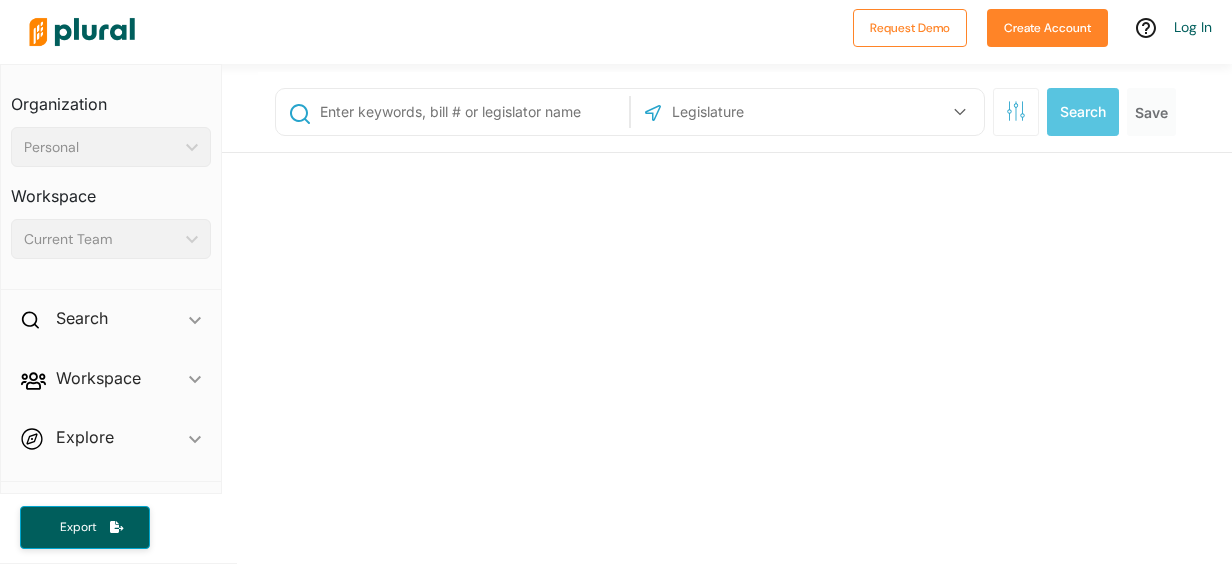 scroll, scrollTop: 0, scrollLeft: 0, axis: both 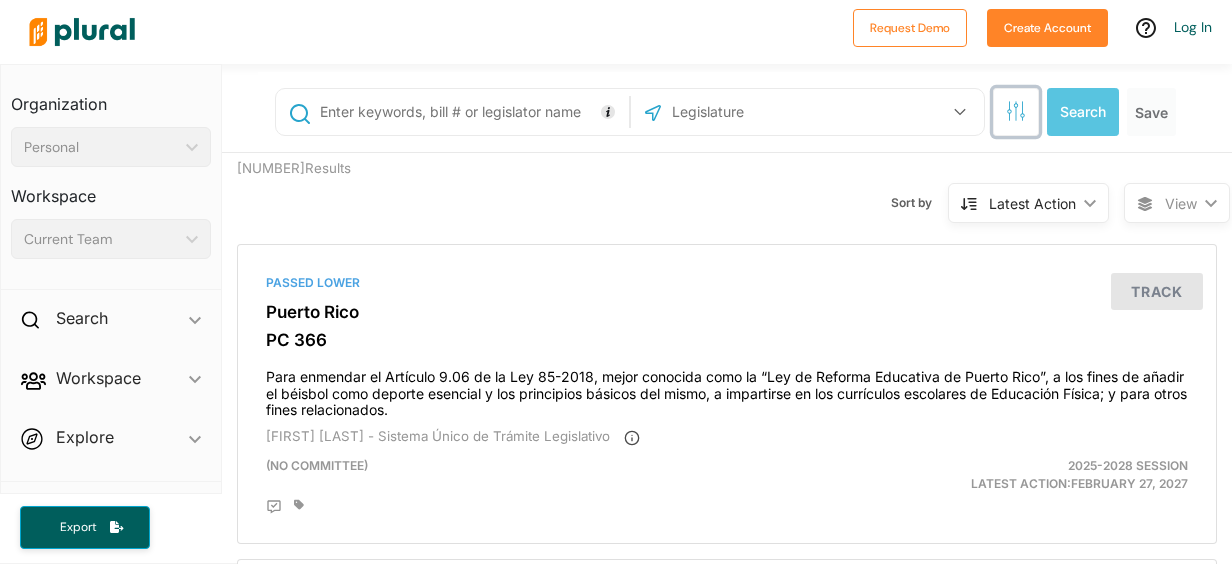 click 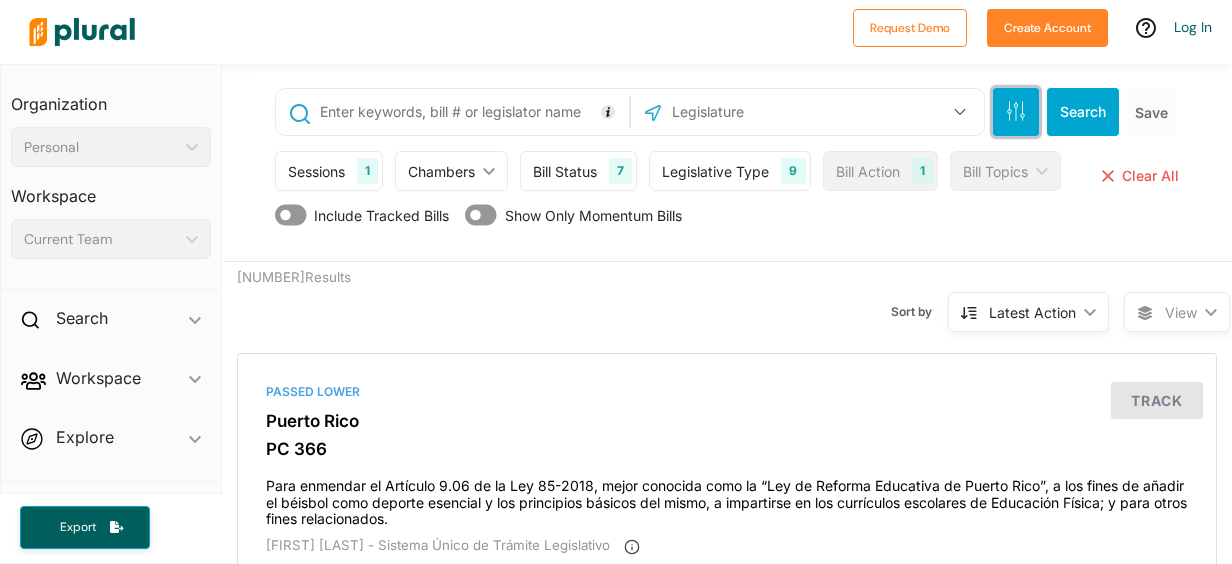 click 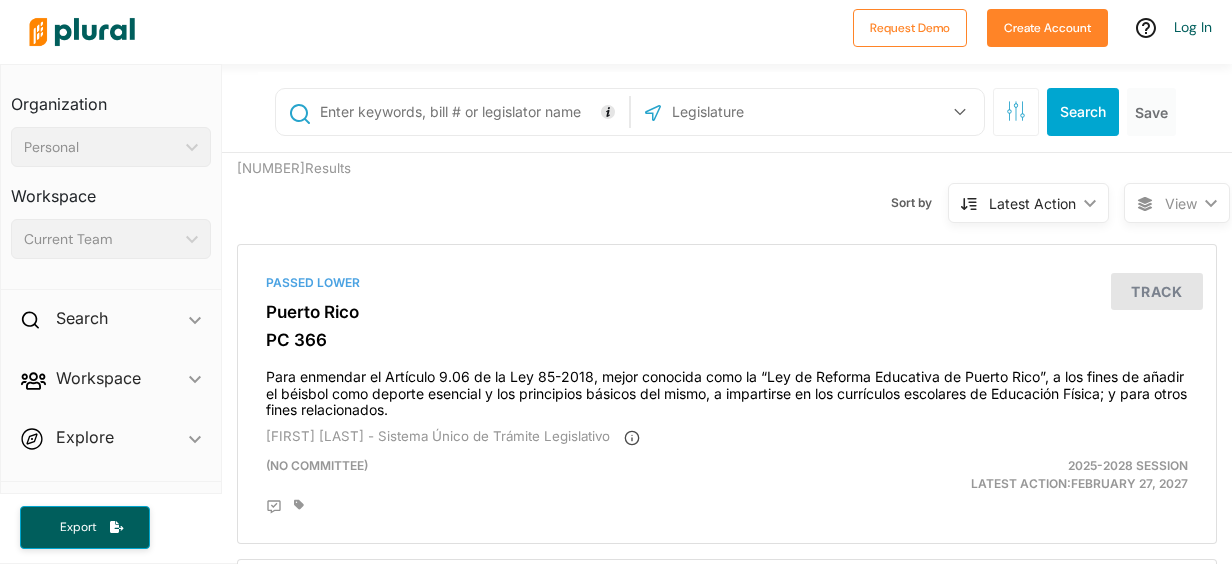 click on "Workspace ic_keyboard_arrow_down Members Bills Tags Saved Searches Activity" at bounding box center (111, 382) 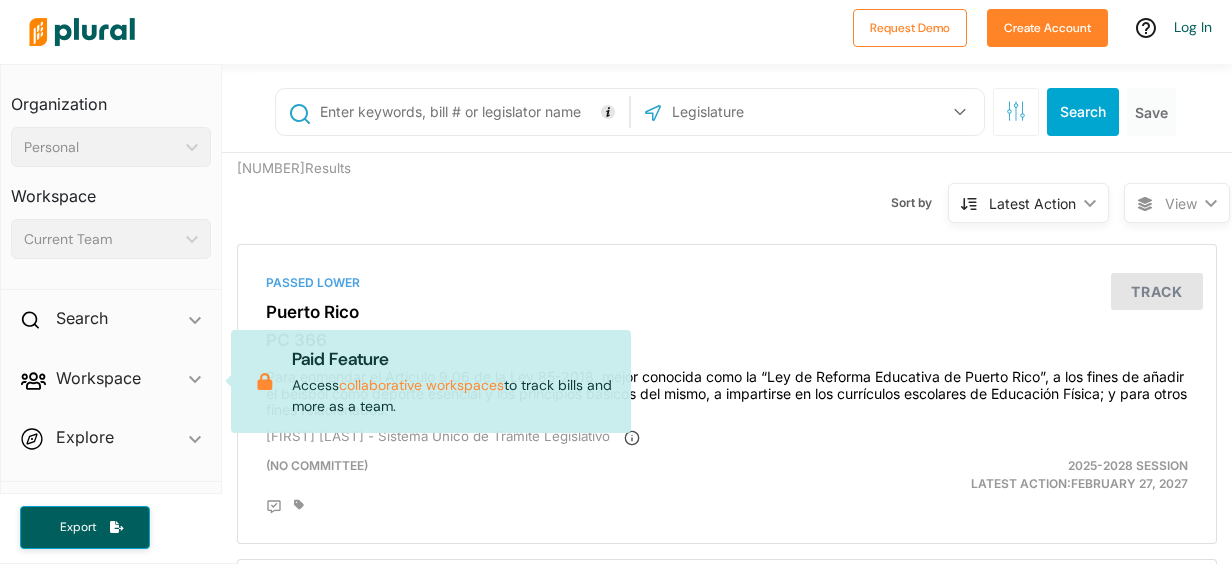 click on "Workspace ic_keyboard_arrow_down Members Bills Tags Saved Searches Activity Paid Feature  Access  collaborative workspaces  to track bills and more as a team." at bounding box center (111, 382) 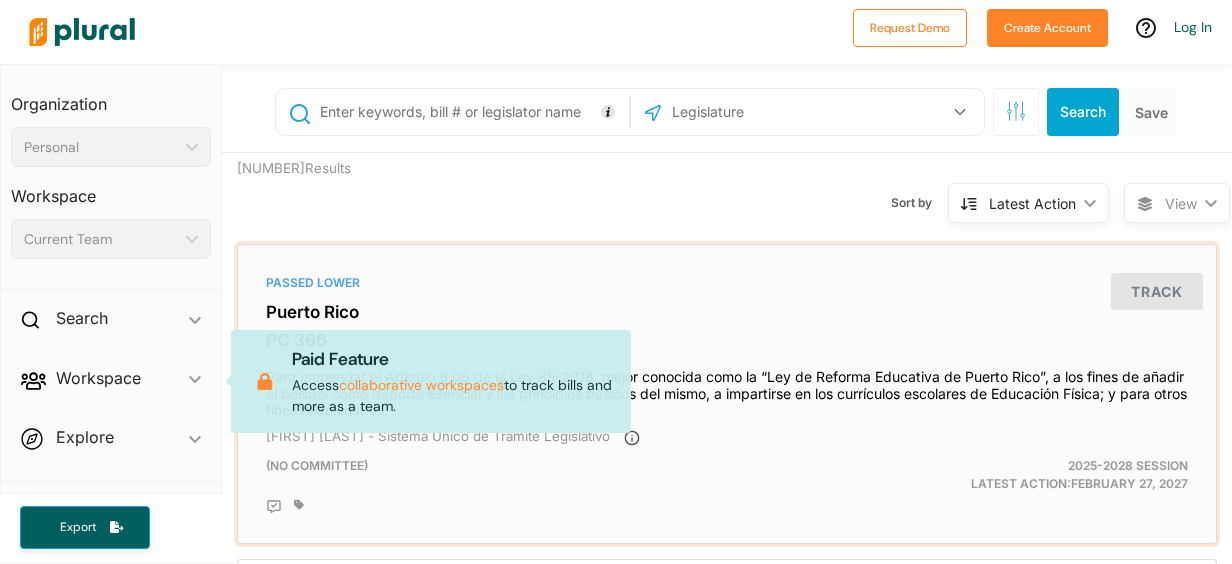 click on "Passed Lower Puerto Rico PC 366 Para enmendar el Artículo 9.06 de la Ley 85-2018, mejor conocida como la “Ley de Reforma Educativa de Puerto Rico”, a los fines de añadir el béisbol como deporte esencial y los principios básicos del mismo, a impartirse en los currículos escolares de Educación Física; y para otros fines relacionados. [FIRST] [LAST] - Sistema Único de Trámite Legislativo (no committee) [YEAR]-[YEAR] Session Latest Action: February 27, 2027 Track" at bounding box center [727, 394] 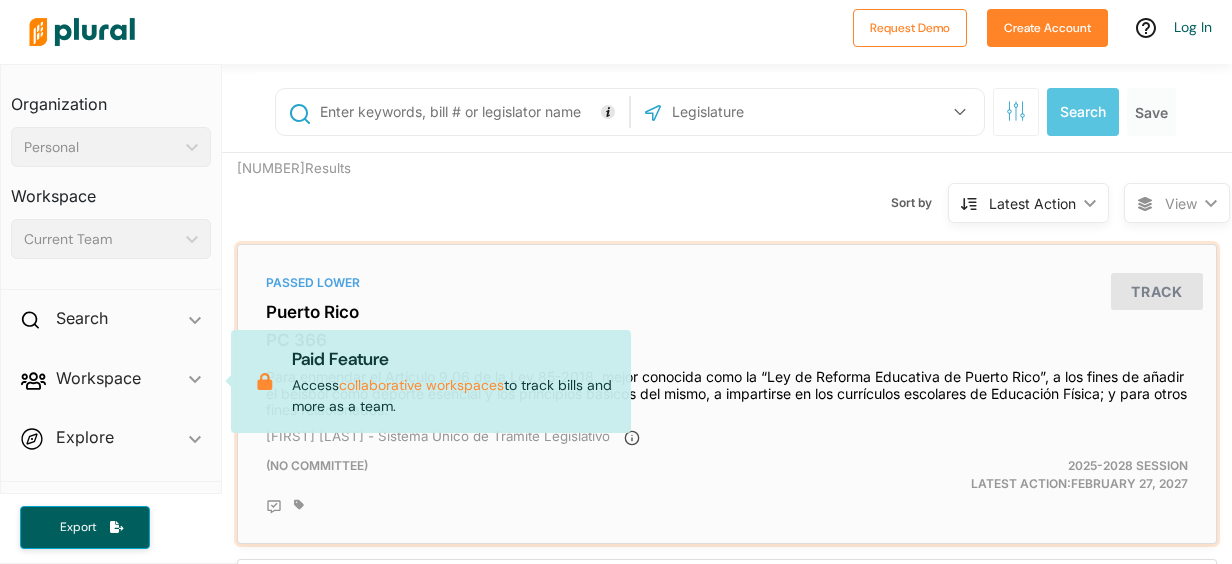 click on "Passed Lower Puerto Rico PC 366 Para enmendar el Artículo 9.06 de la Ley 85-2018, mejor conocida como la “Ley de Reforma Educativa de Puerto Rico”, a los fines de añadir el béisbol como deporte esencial y los principios básicos del mismo, a impartirse en los currículos escolares de Educación Física; y para otros fines relacionados. [FIRST] [LAST] - Sistema Único de Trámite Legislativo (no committee) [YEAR]-[YEAR] Session Latest Action: February 27, 2027 Track" at bounding box center (727, 394) 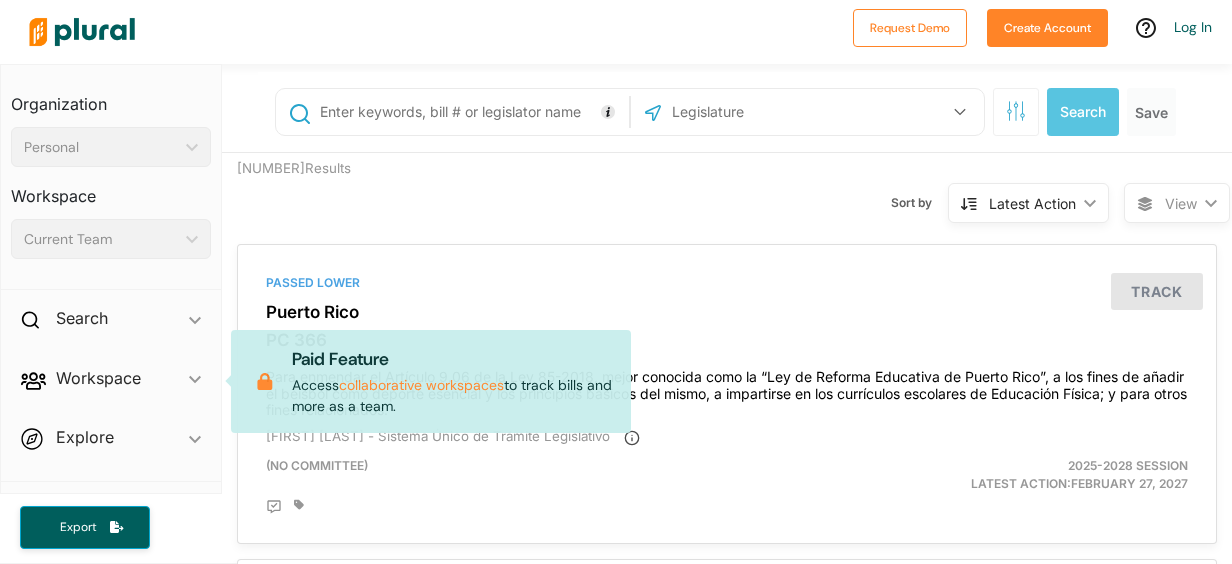 click on "Latest Action ic_keyboard_arrow_down" at bounding box center [1028, 203] 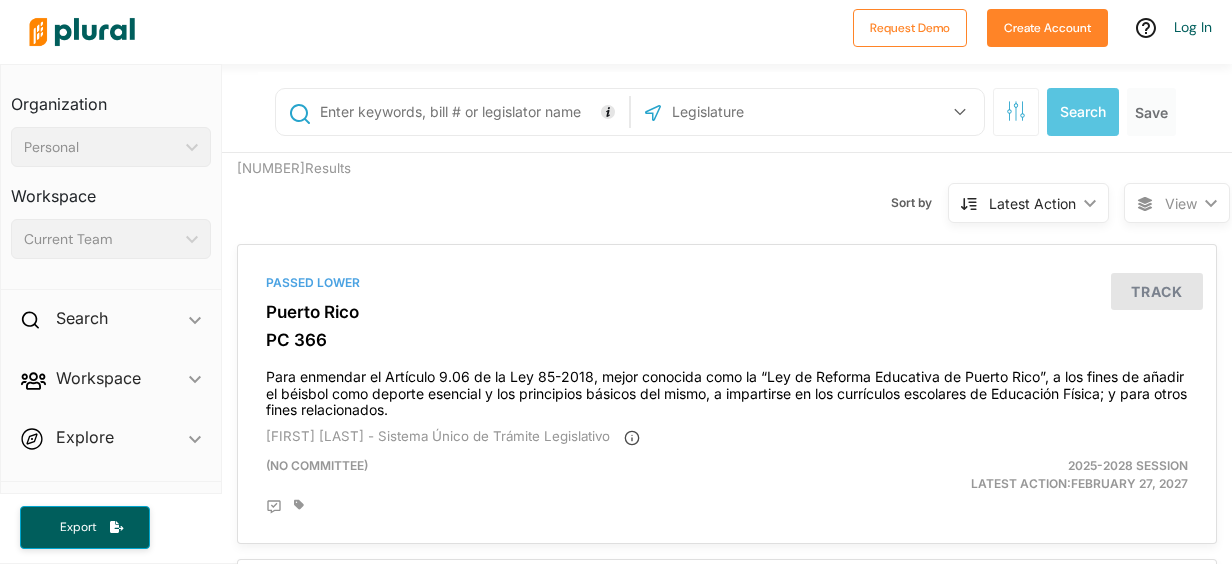 click on "Sort by Latest Action ic_keyboard_arrow_down Relevance Latest Action Latest Action Alphanumerical Alphanumerical" at bounding box center (828, 191) 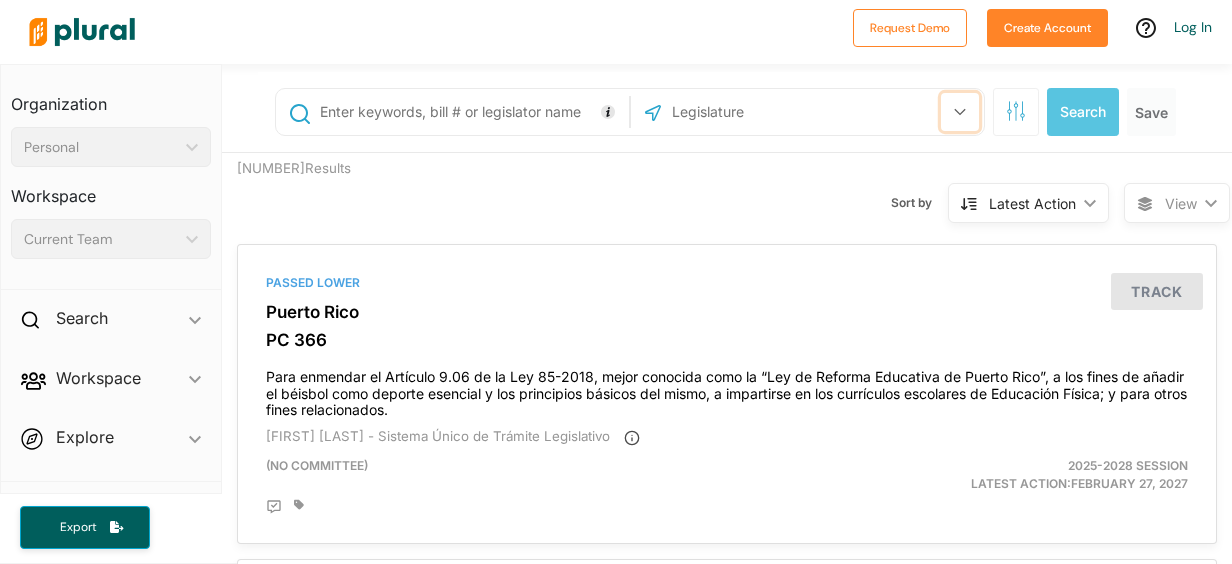 click 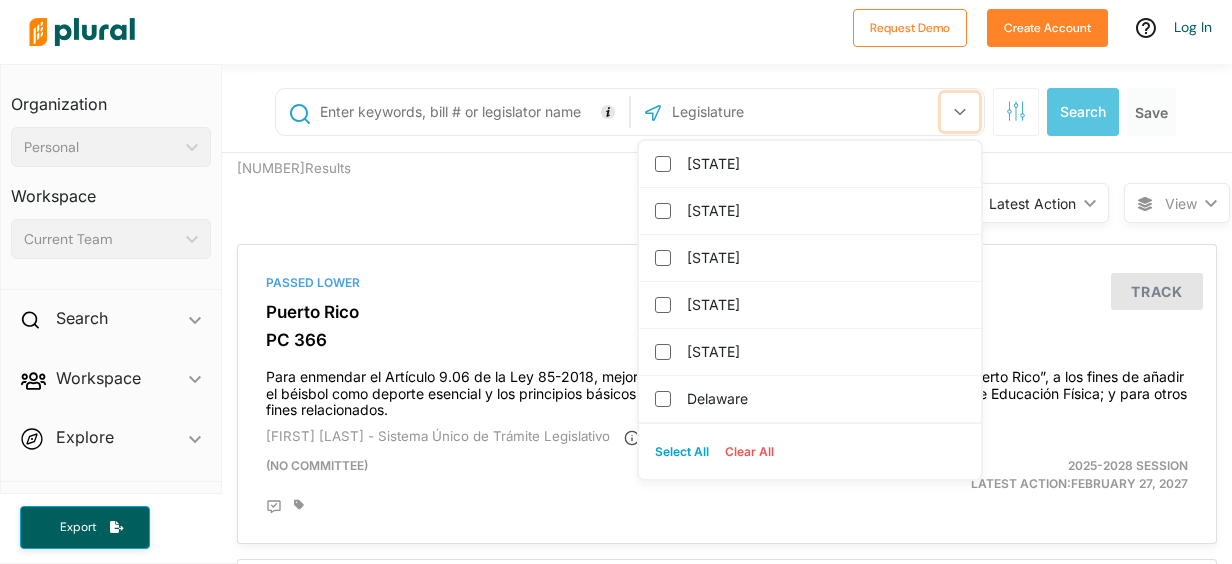 scroll, scrollTop: 142, scrollLeft: 0, axis: vertical 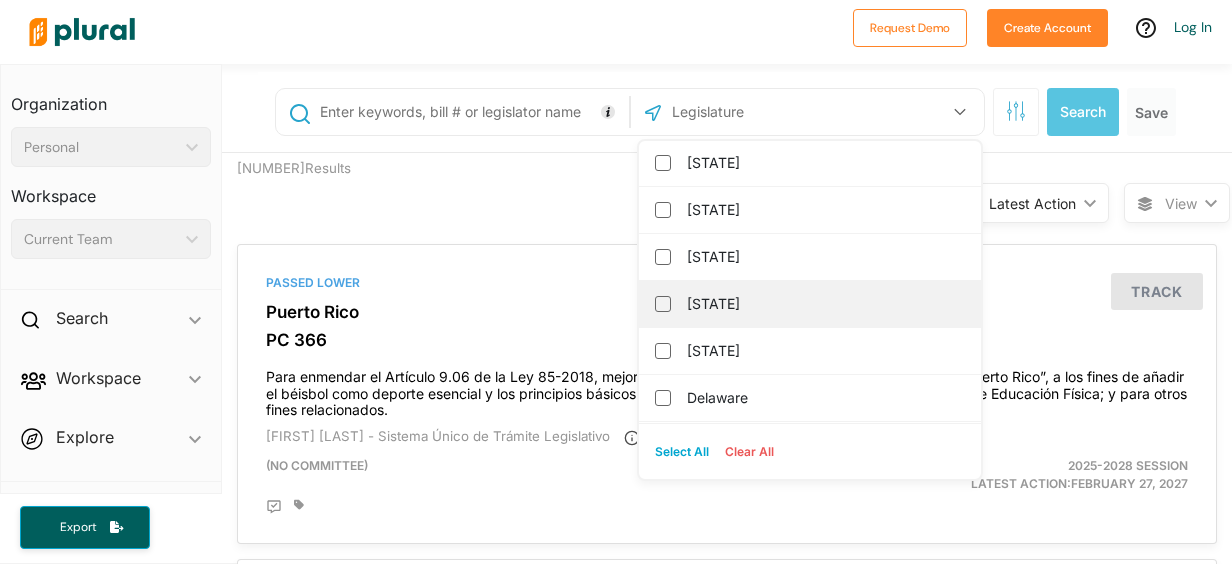 click on "[STATE]" at bounding box center [824, 304] 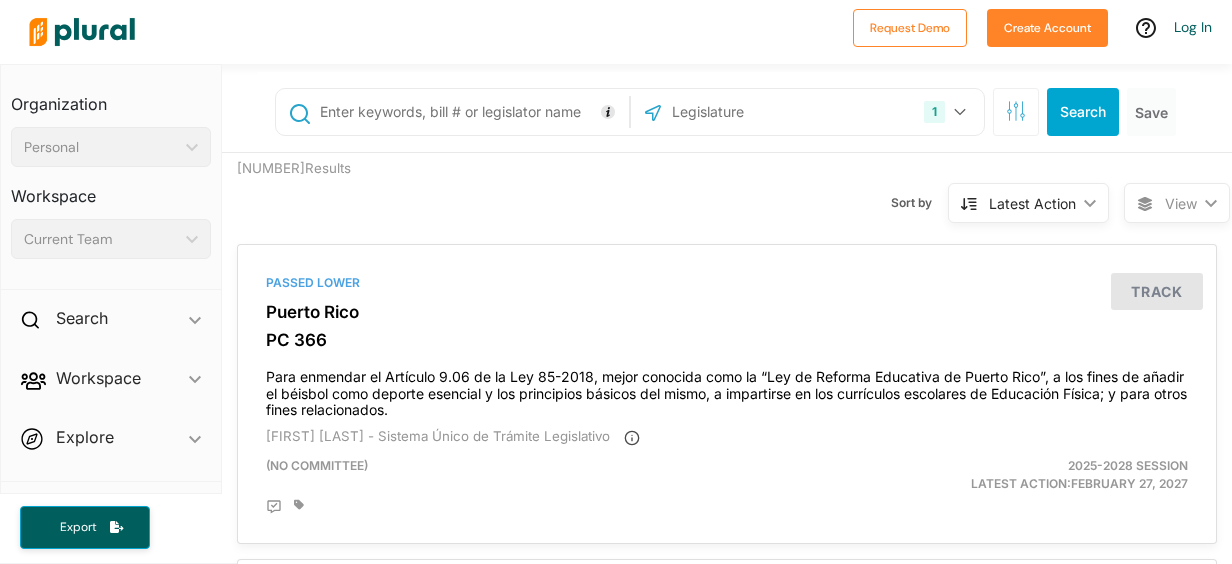 click on "176554  Results Sort by Latest Action ic_keyboard_arrow_down Relevance Latest Action Latest Action Alphanumerical Alphanumerical View ic_keyboard_arrow_down" at bounding box center (727, 191) 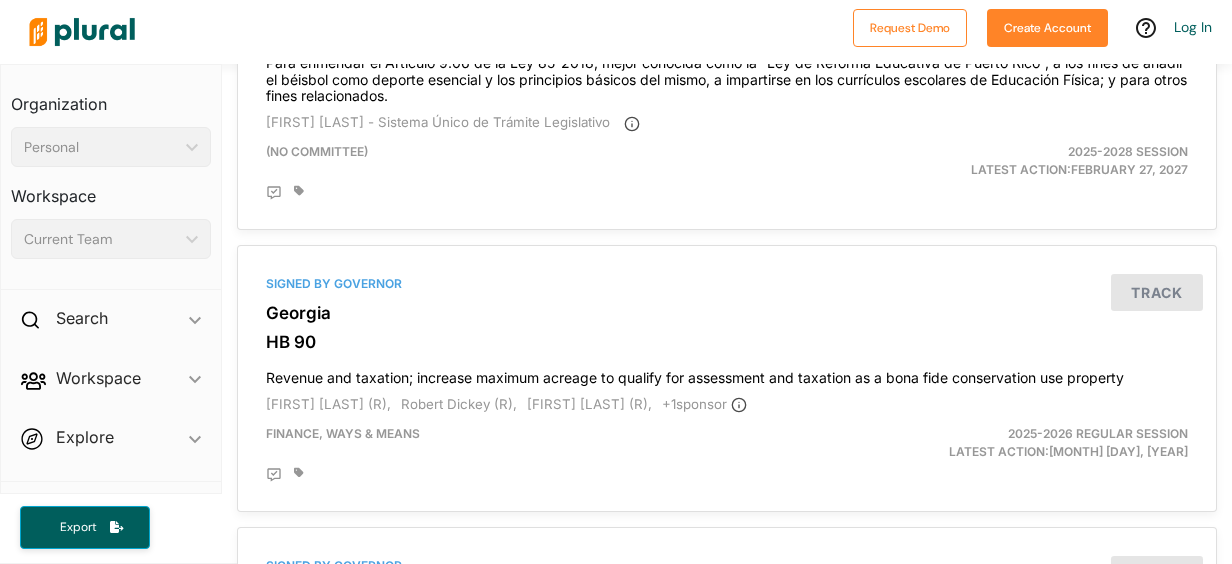 scroll, scrollTop: 0, scrollLeft: 0, axis: both 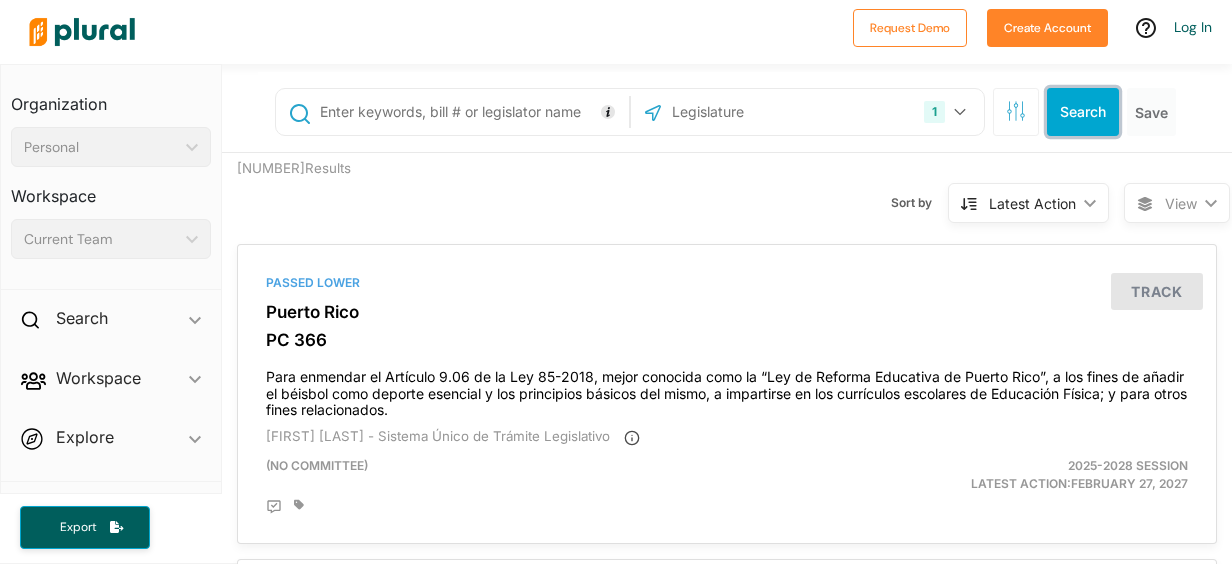 click on "Search" at bounding box center (1083, 112) 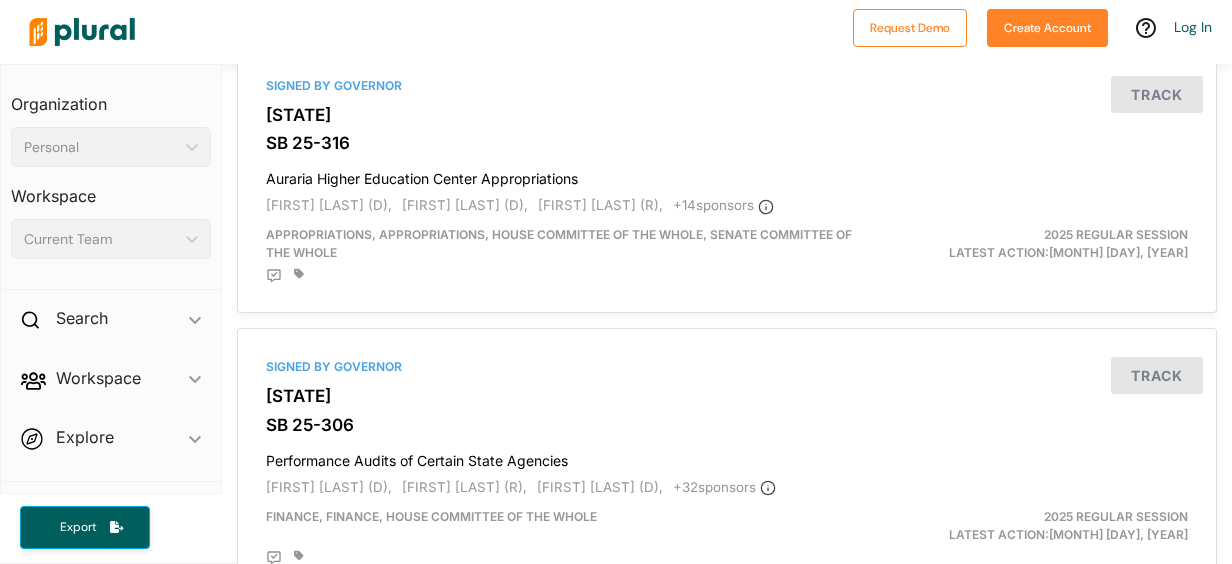 scroll, scrollTop: 0, scrollLeft: 0, axis: both 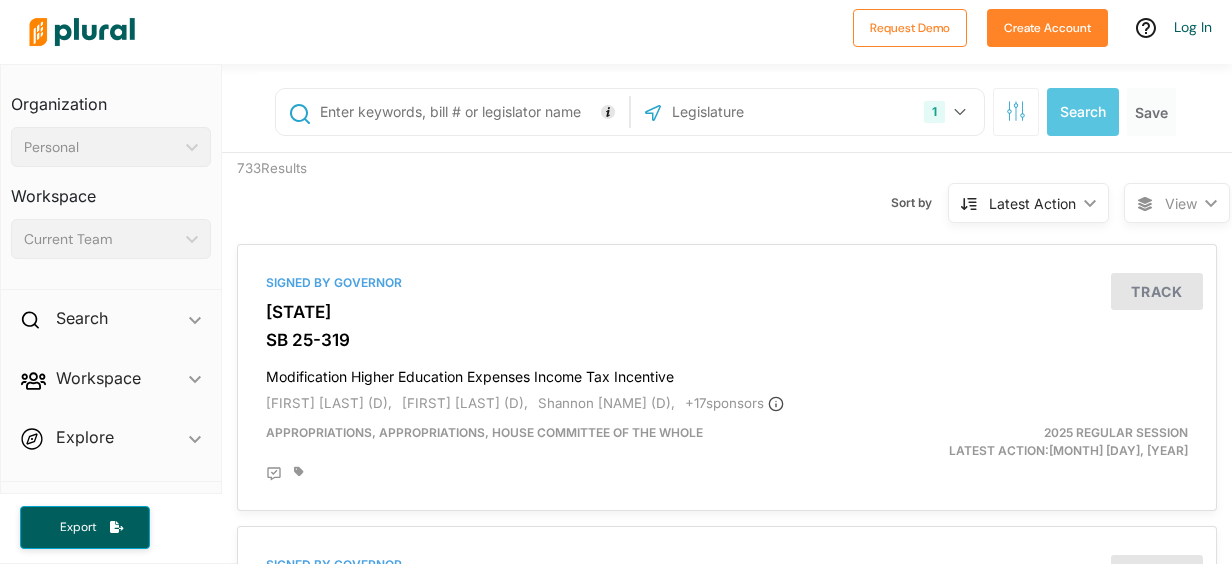 click at bounding box center [471, 112] 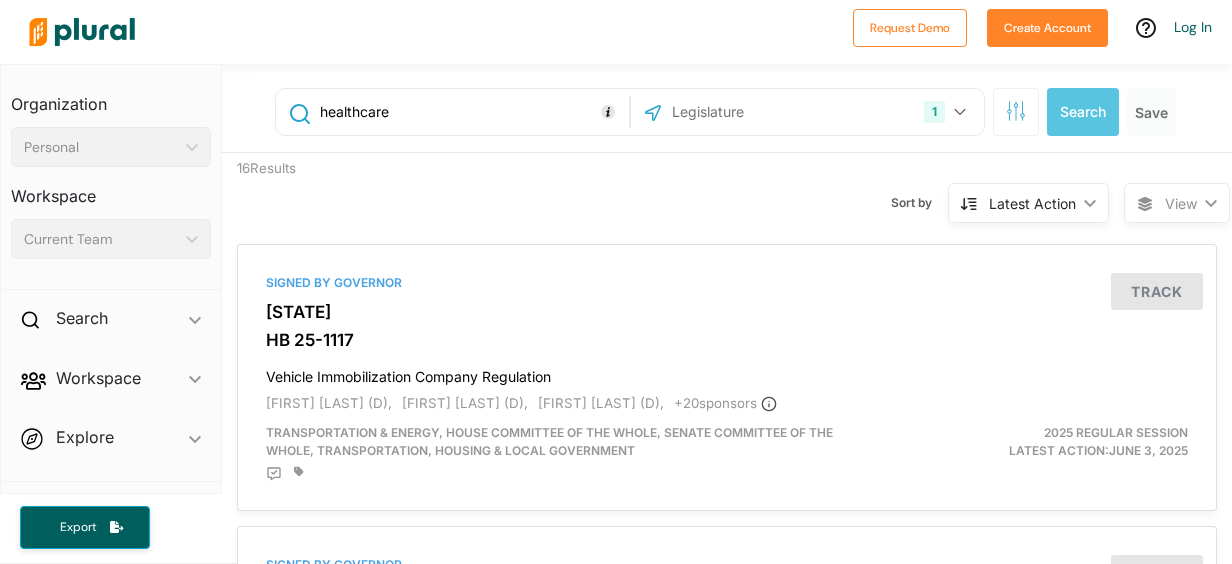 click on "Sort by Latest Action ic_keyboard_arrow_down Relevance Latest Action Latest Action Alphanumerical Alphanumerical" at bounding box center (828, 191) 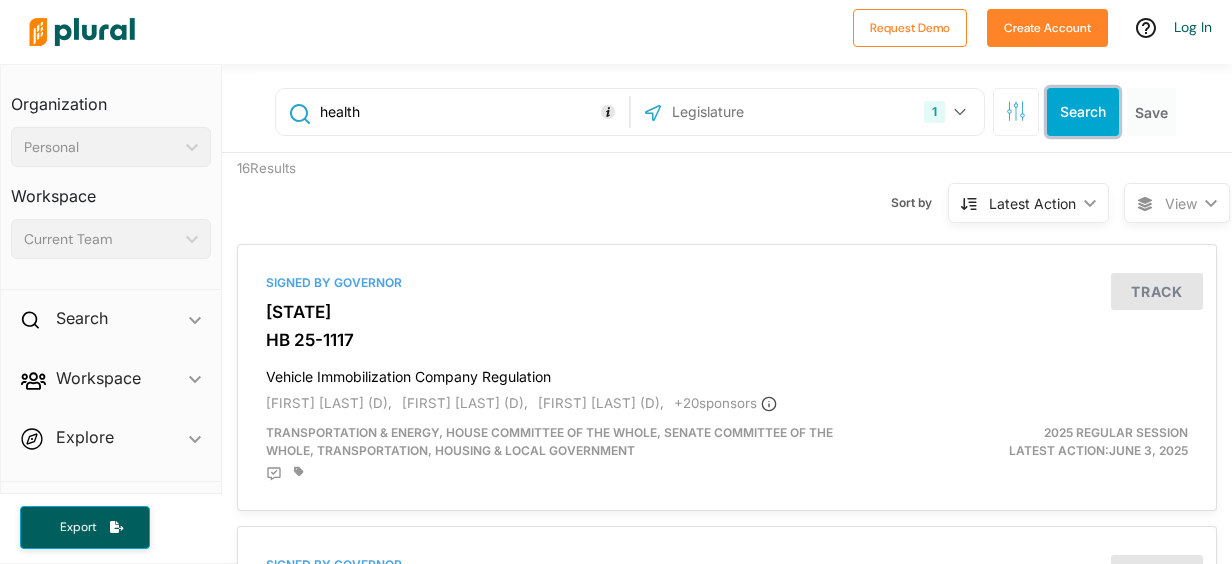 click on "Search" at bounding box center (1083, 112) 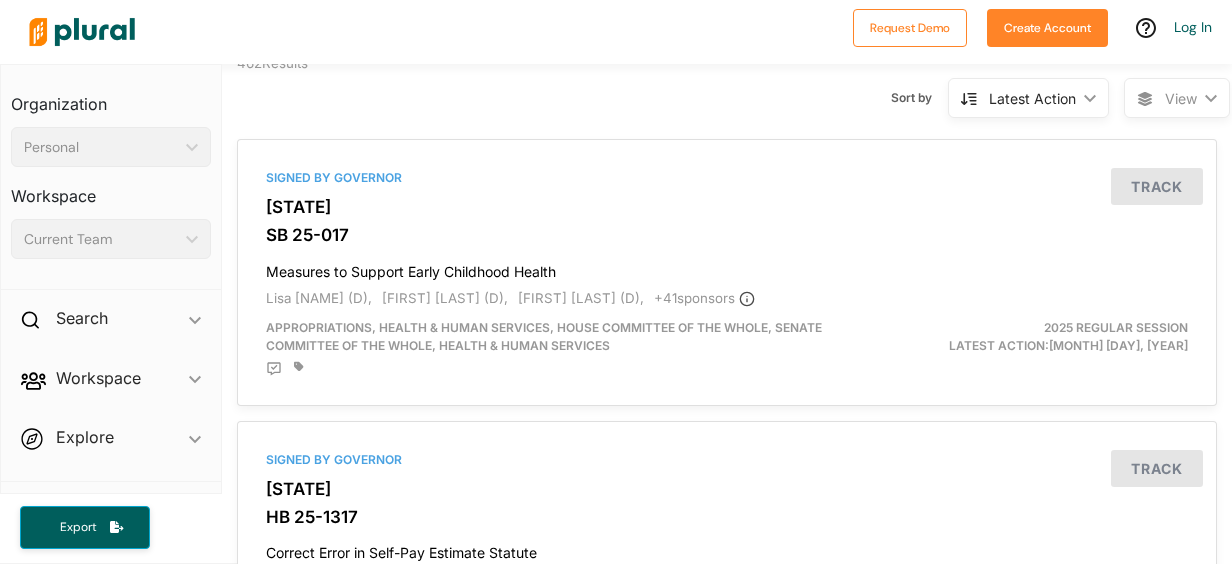 scroll, scrollTop: 0, scrollLeft: 0, axis: both 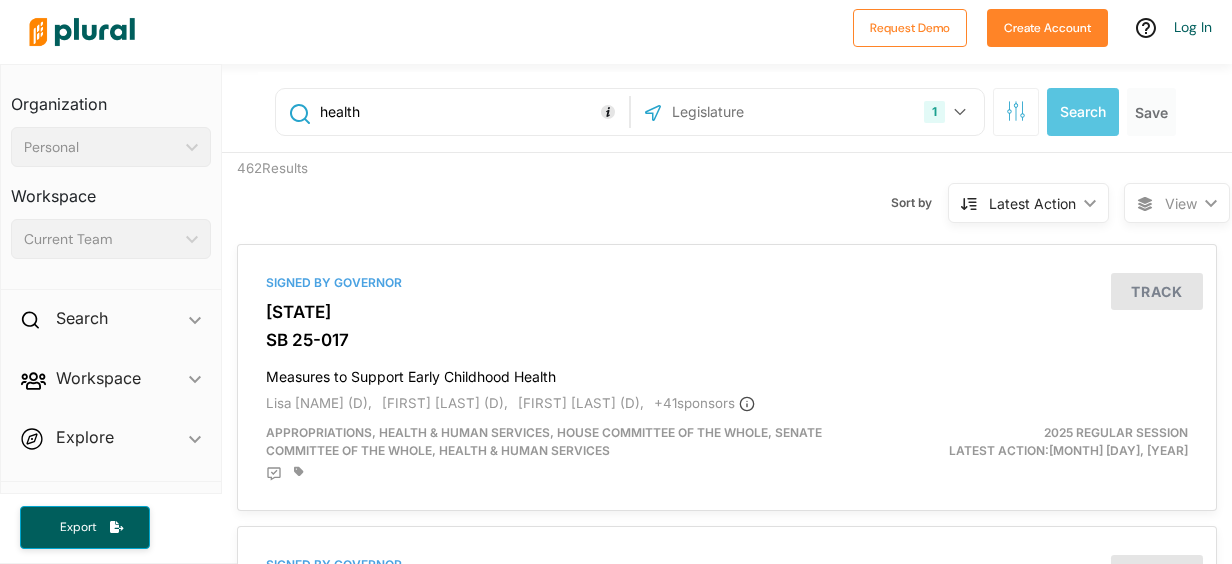 click on "health" at bounding box center (471, 112) 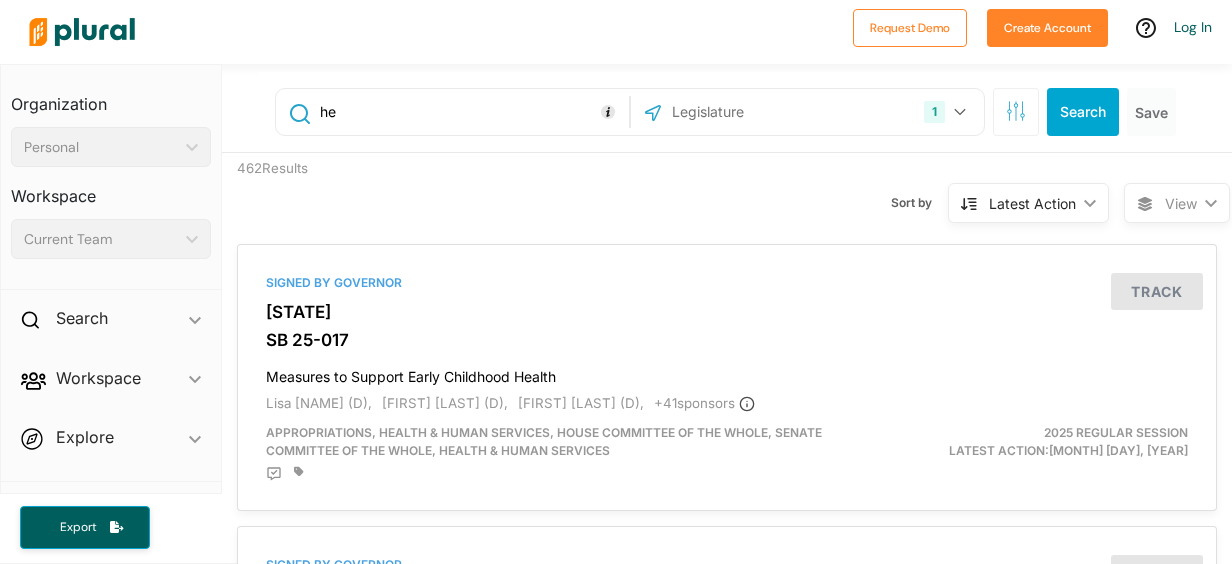 type on "h" 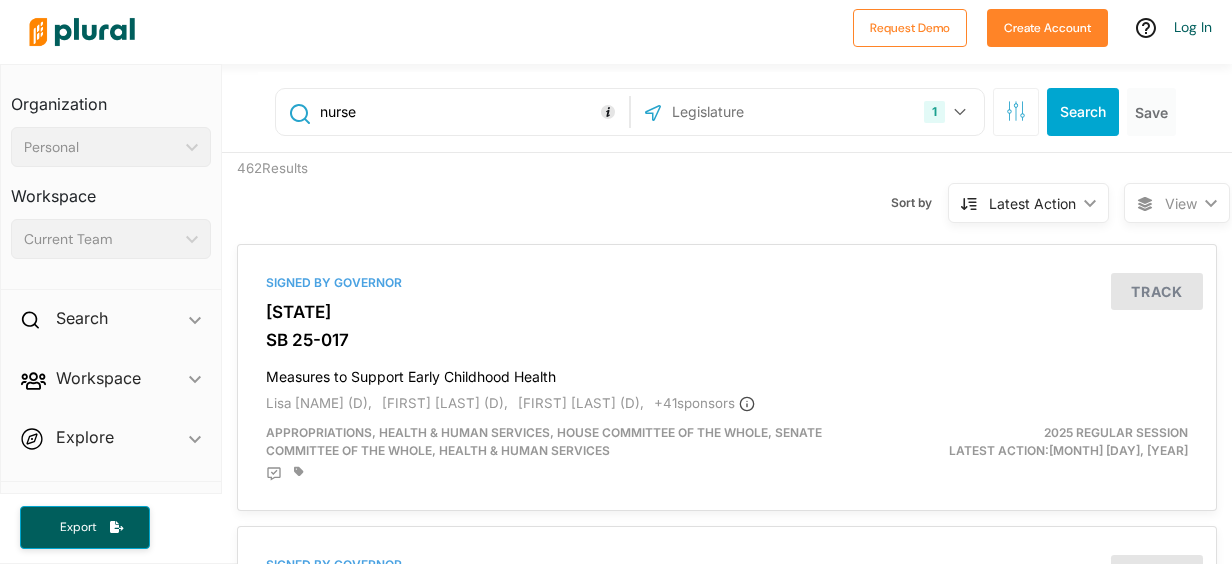 type on "nurse" 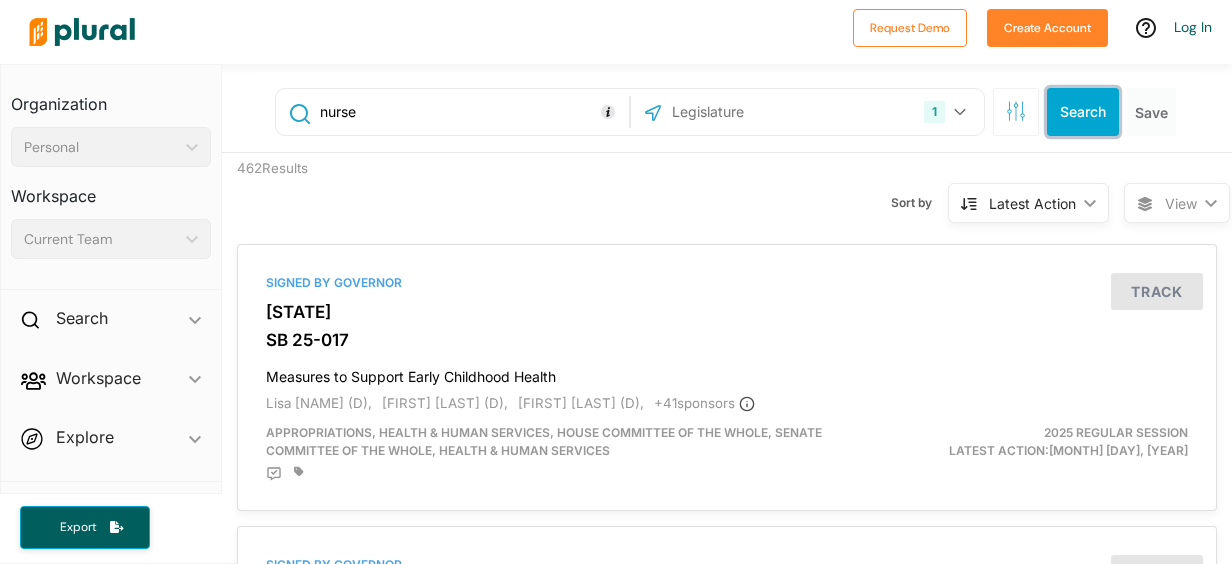 click on "Search" at bounding box center (1083, 112) 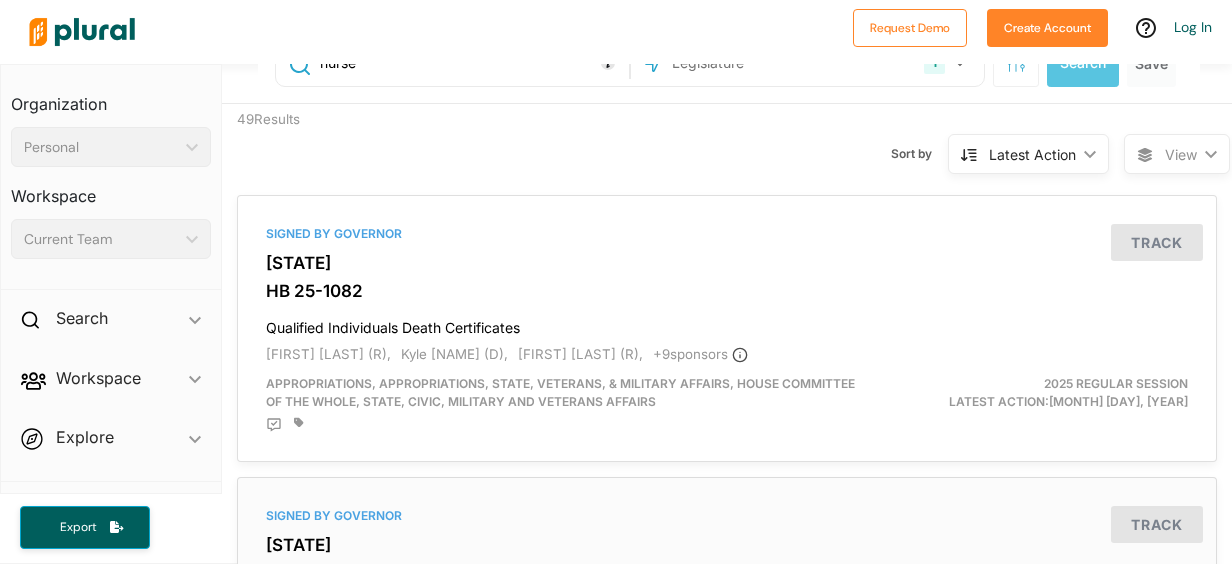 scroll, scrollTop: 0, scrollLeft: 0, axis: both 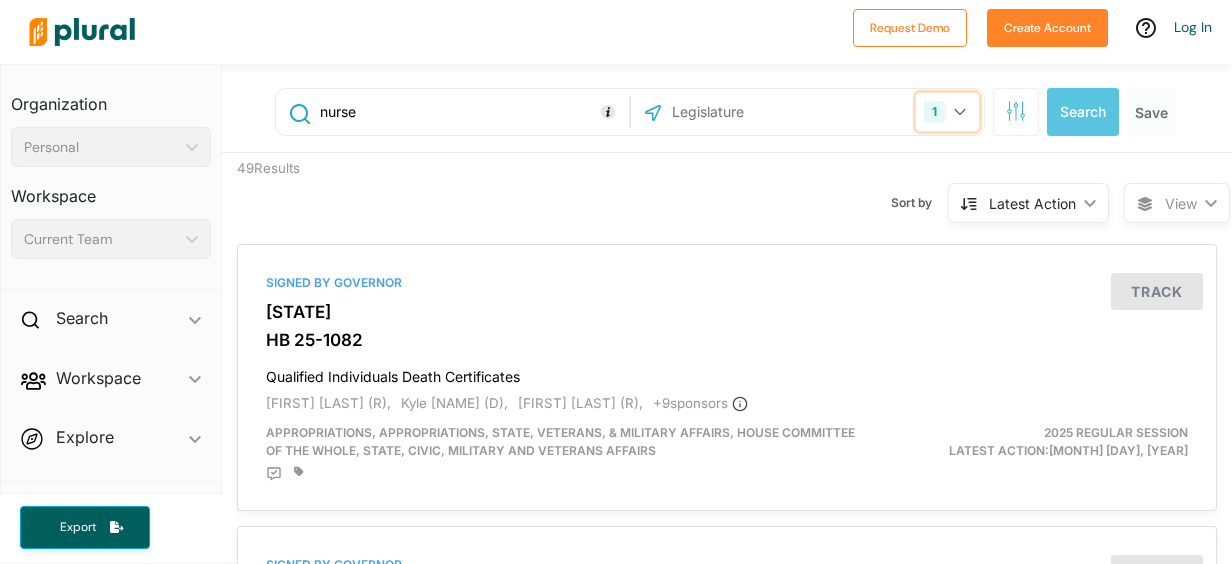 click 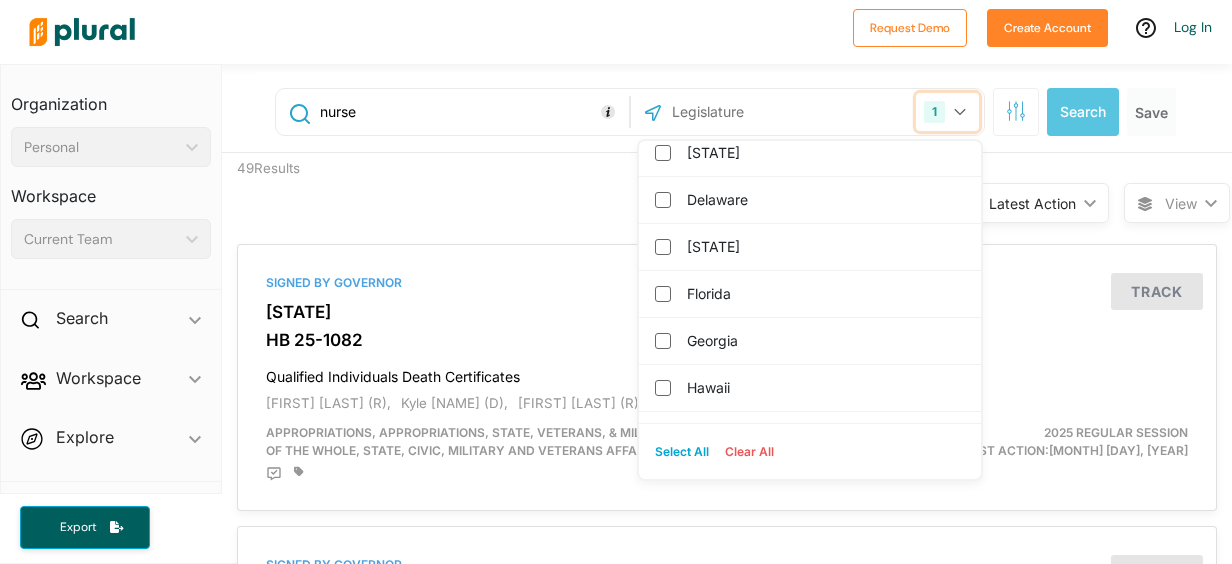 scroll, scrollTop: 349, scrollLeft: 0, axis: vertical 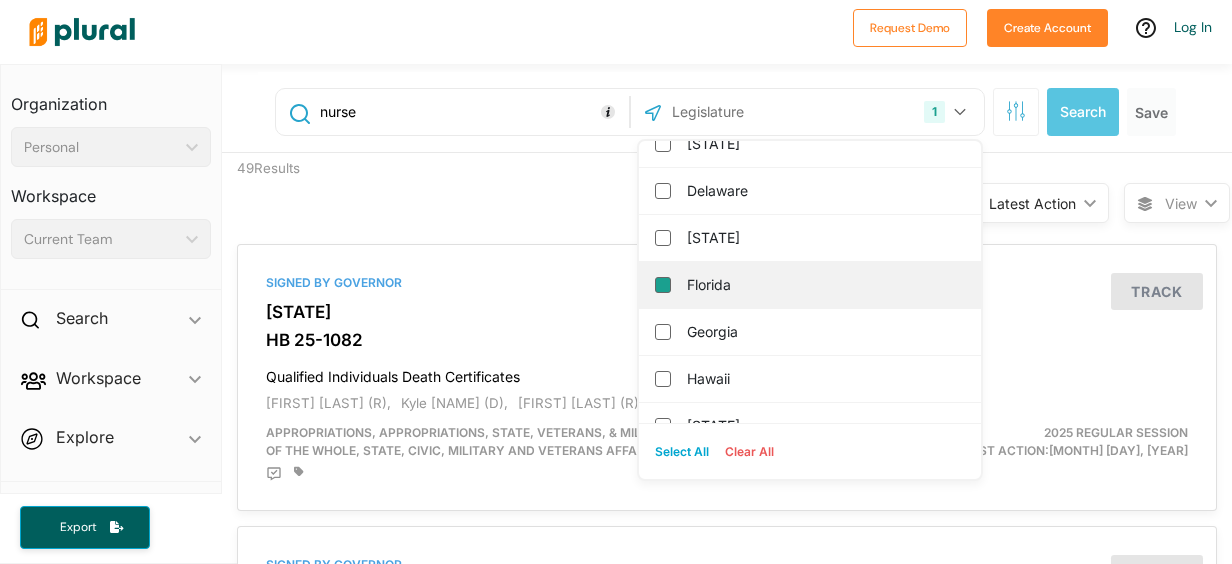 click on "Florida" at bounding box center (663, 285) 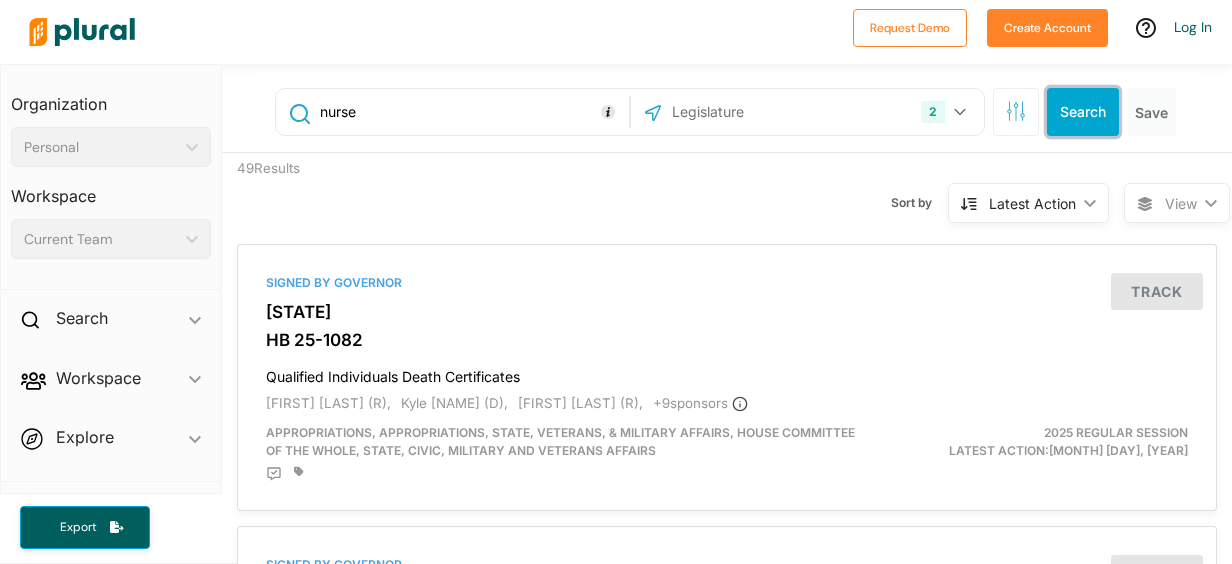 click on "Search" at bounding box center (1083, 112) 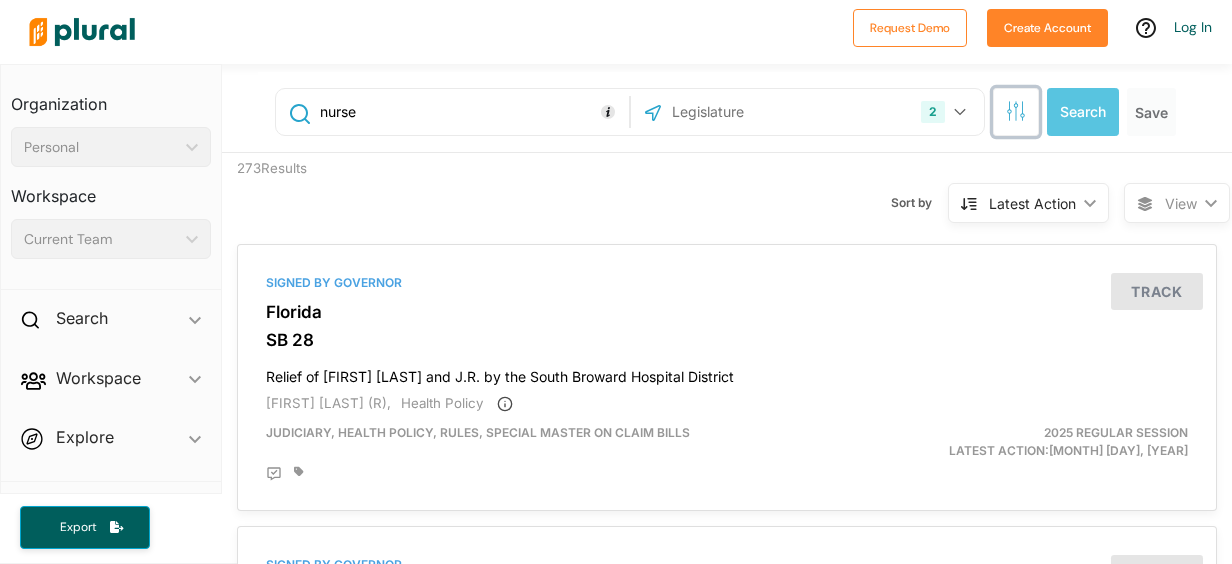 click 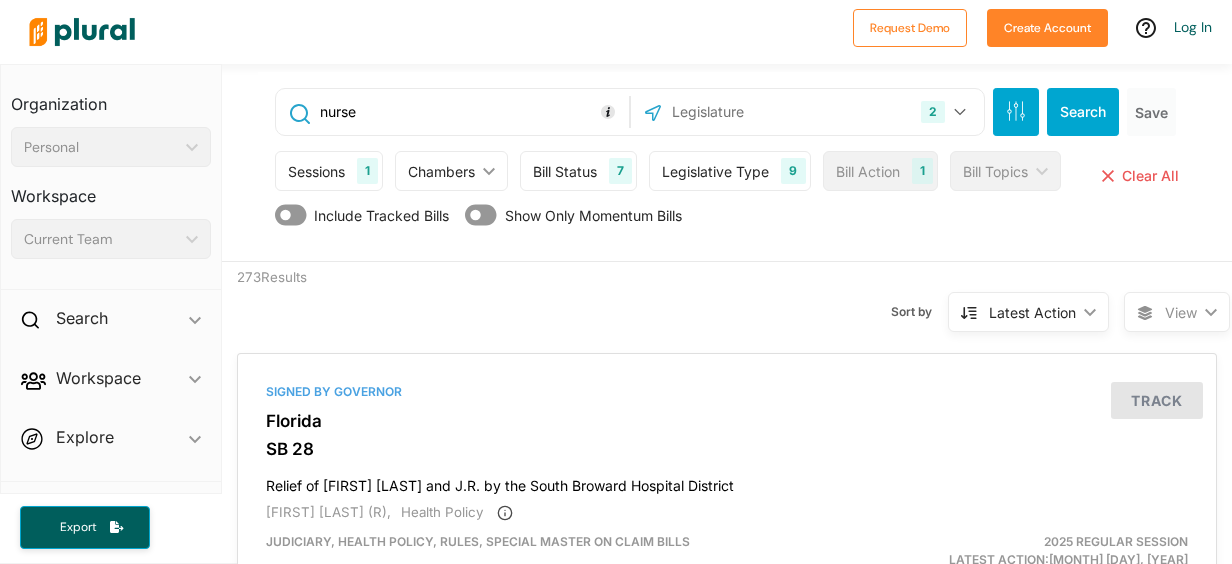 click on "Sessions 1 Current Sessions 2025 Special Session C 2025 Special Session B 2025 Special Session A 2025 Regular Session 2024 First Extraordinary Session 2024 Regular Session 2023 First Extraordinary Session 2023 Special Session C 2023 Special Session B 2023 Regular Session 2022 Special Session A 2022 Special Session D 2022 Special Session C 2022 Regular Session 2021 Special Session B 2021 Special Session A 2021 Regular Session 2020 First Extraordinary Session 2020 Regular Session 2019 Regular Session 2018 Regular Session 2017 Special Session A 2017 First Extraordinary Session 2017 Regular Session Select All Clear All Chambers ic_keyboard_arrow_down Upper Chamber Lower Chamber Both Chambers Bill Status 7 Introduced Passed Upper Passed Lower Passed Signed by Governor Became Law Vetoed Select All Clear All Legislative Type 9 Bill Resolution Joint Resolution Concurrent Resolution Proclamation Proposed Bill Appropriation Appointment Other Select All Clear All Bill Action 1 BILL ACTION Bill Action First Action DATES" at bounding box center (729, 190) 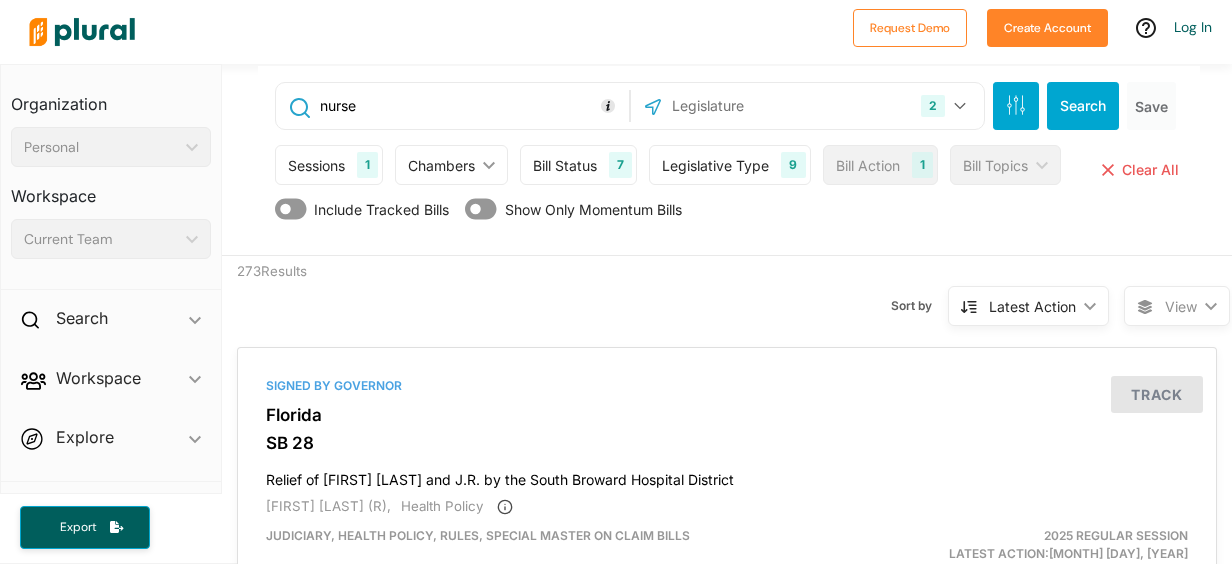 scroll, scrollTop: 7, scrollLeft: 0, axis: vertical 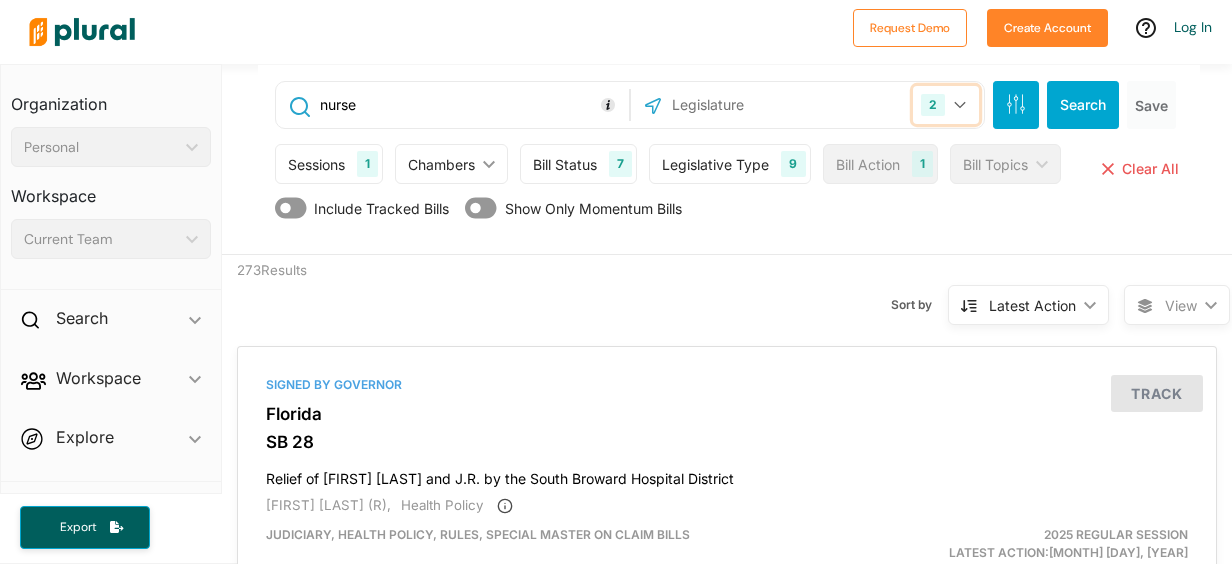 click 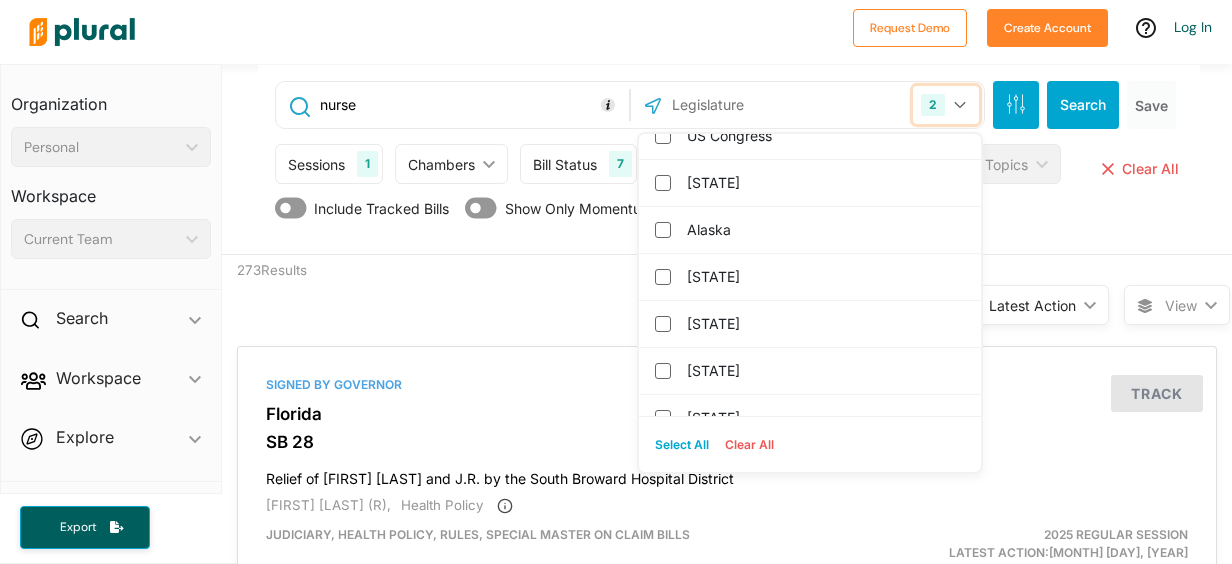 scroll, scrollTop: 114, scrollLeft: 0, axis: vertical 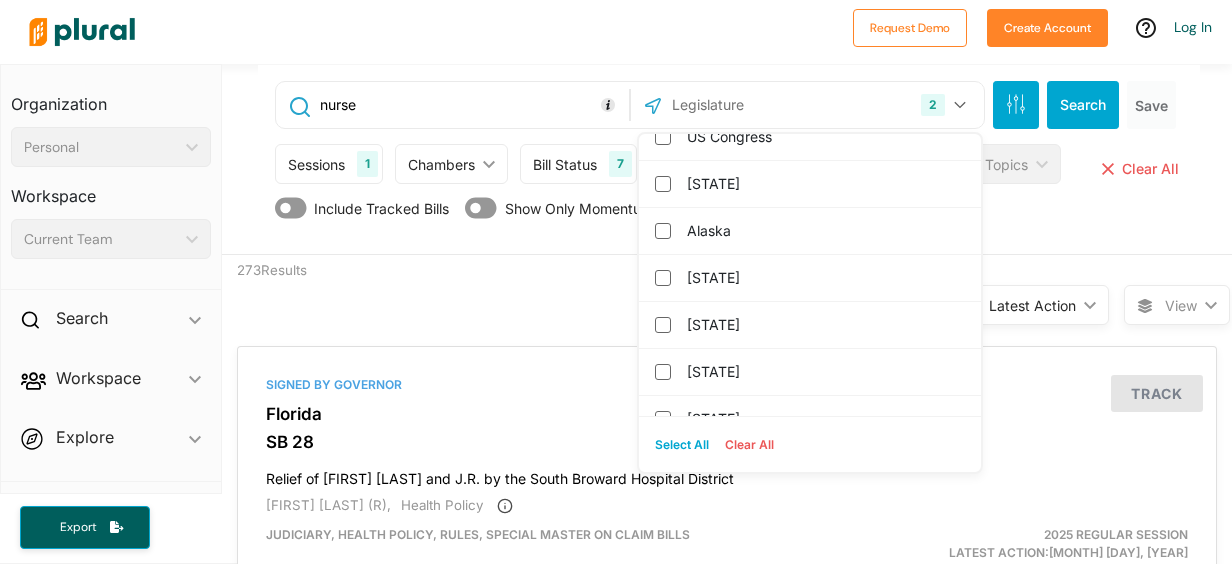 click on "Clear All" at bounding box center [749, 445] 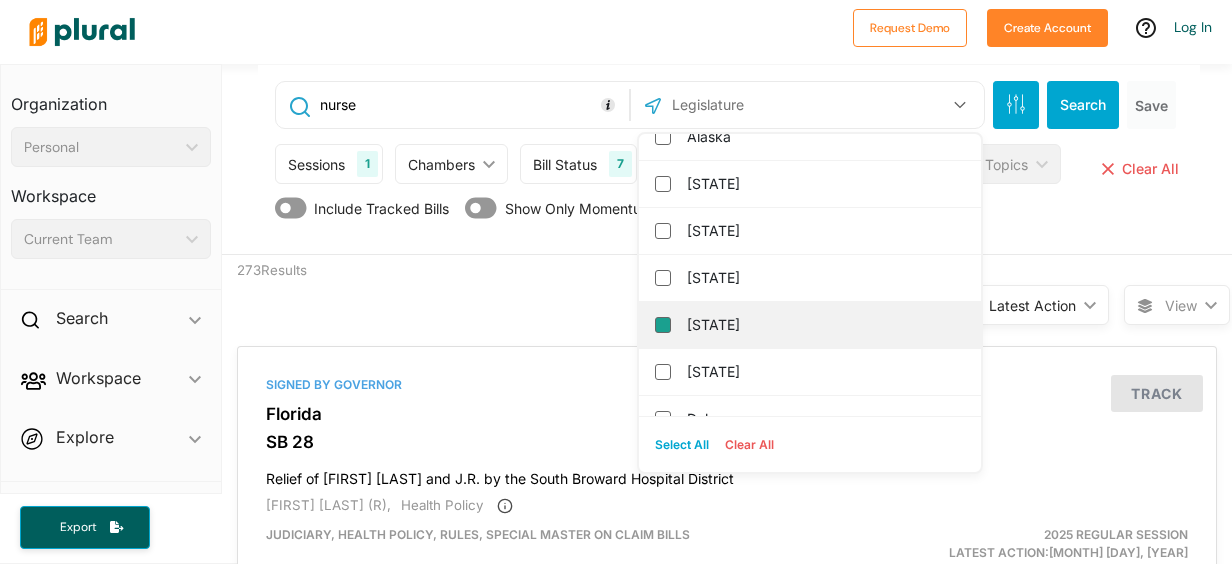 click on "[STATE]" at bounding box center (663, 325) 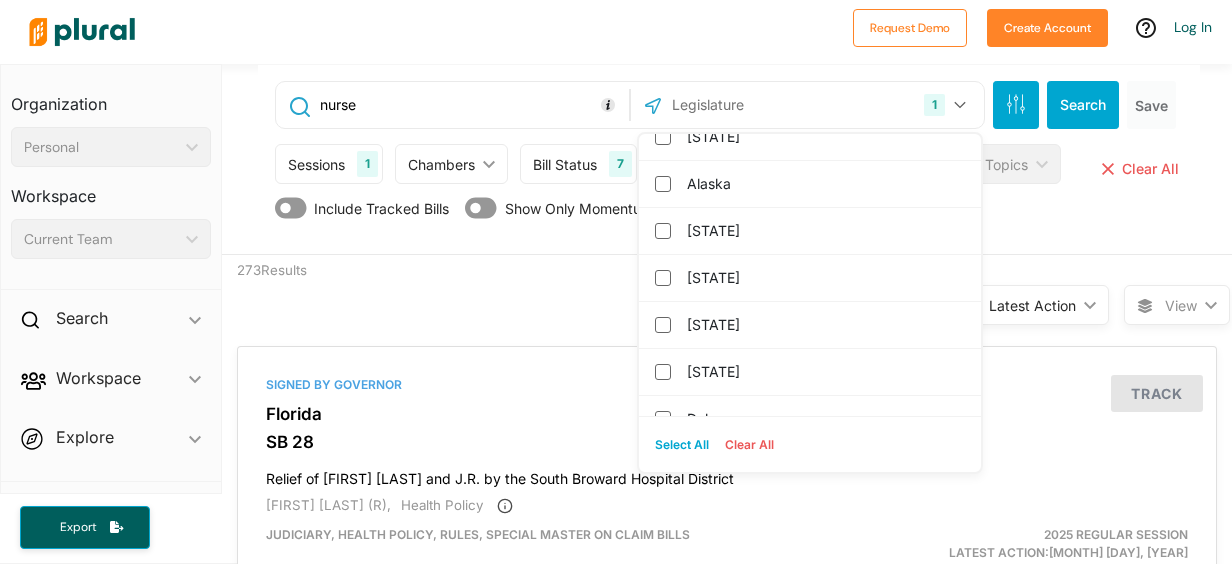 click on "Clear All" at bounding box center [749, 445] 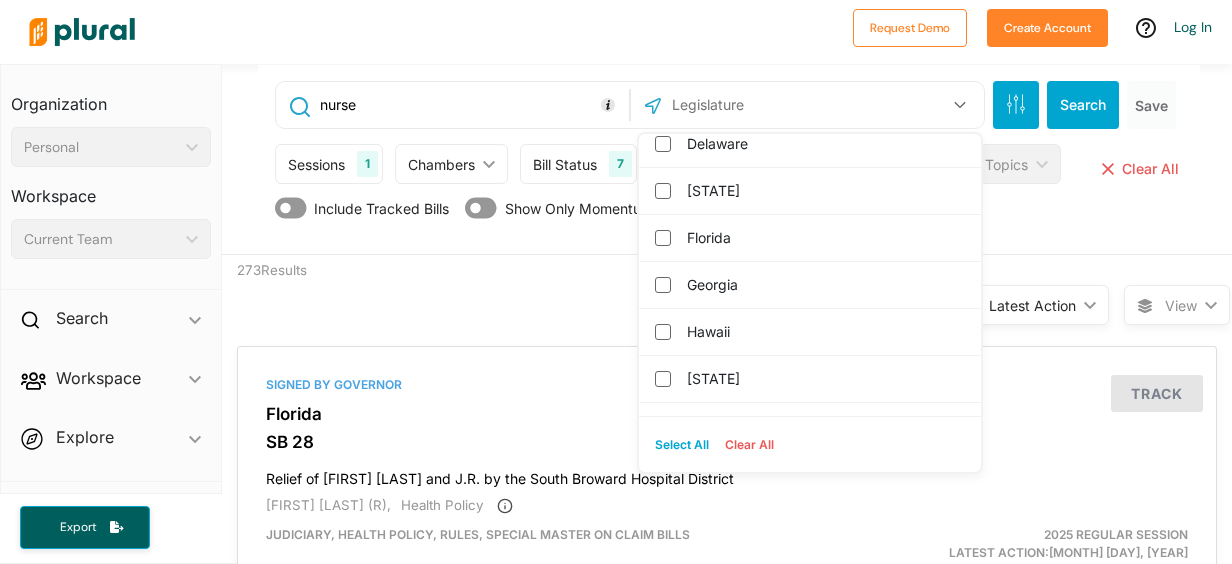 scroll, scrollTop: 390, scrollLeft: 0, axis: vertical 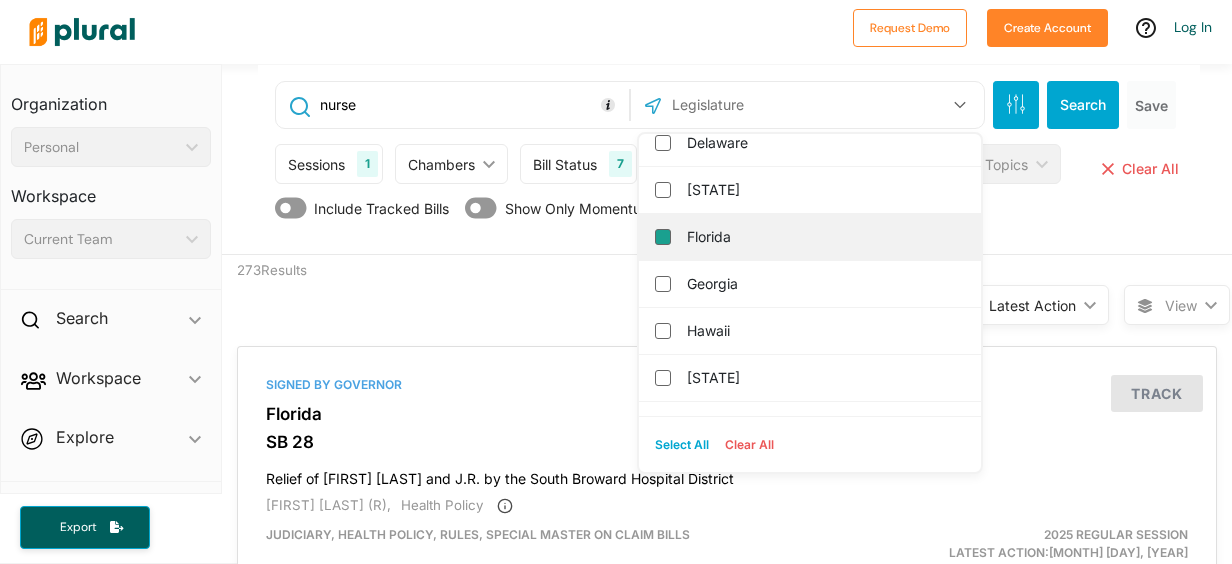 click on "Florida" at bounding box center (663, 237) 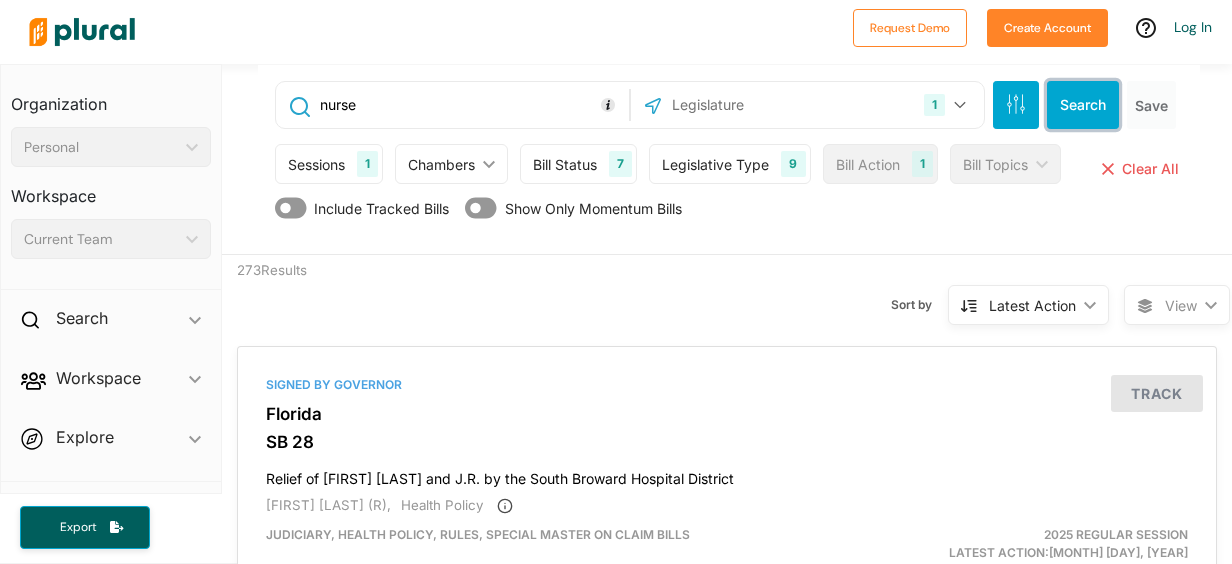 click on "Search" at bounding box center (1083, 105) 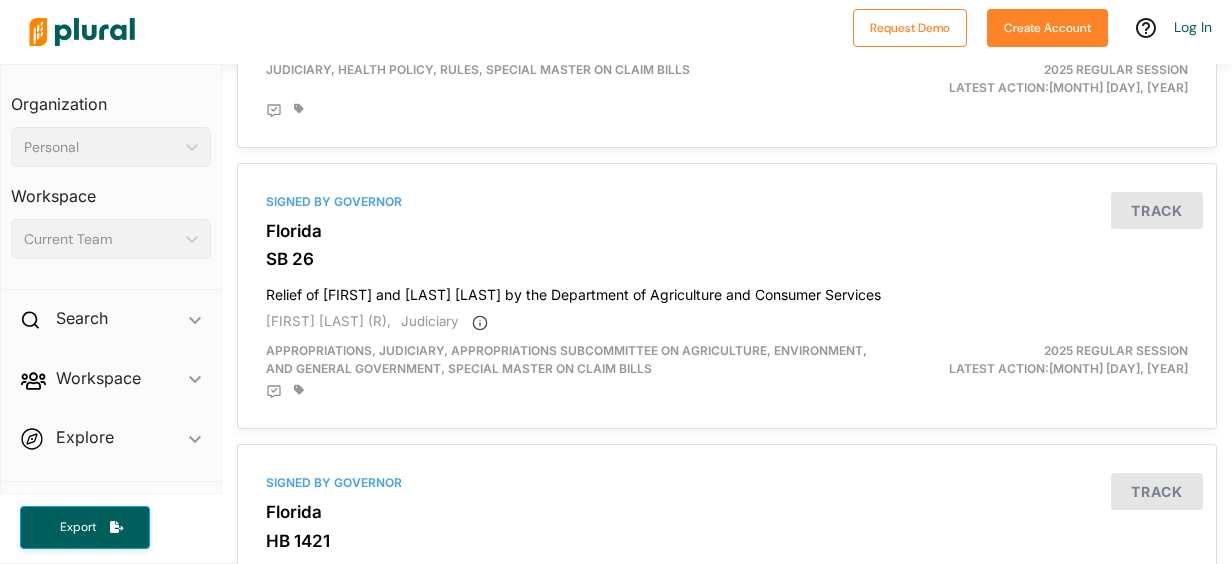 scroll, scrollTop: 471, scrollLeft: 0, axis: vertical 